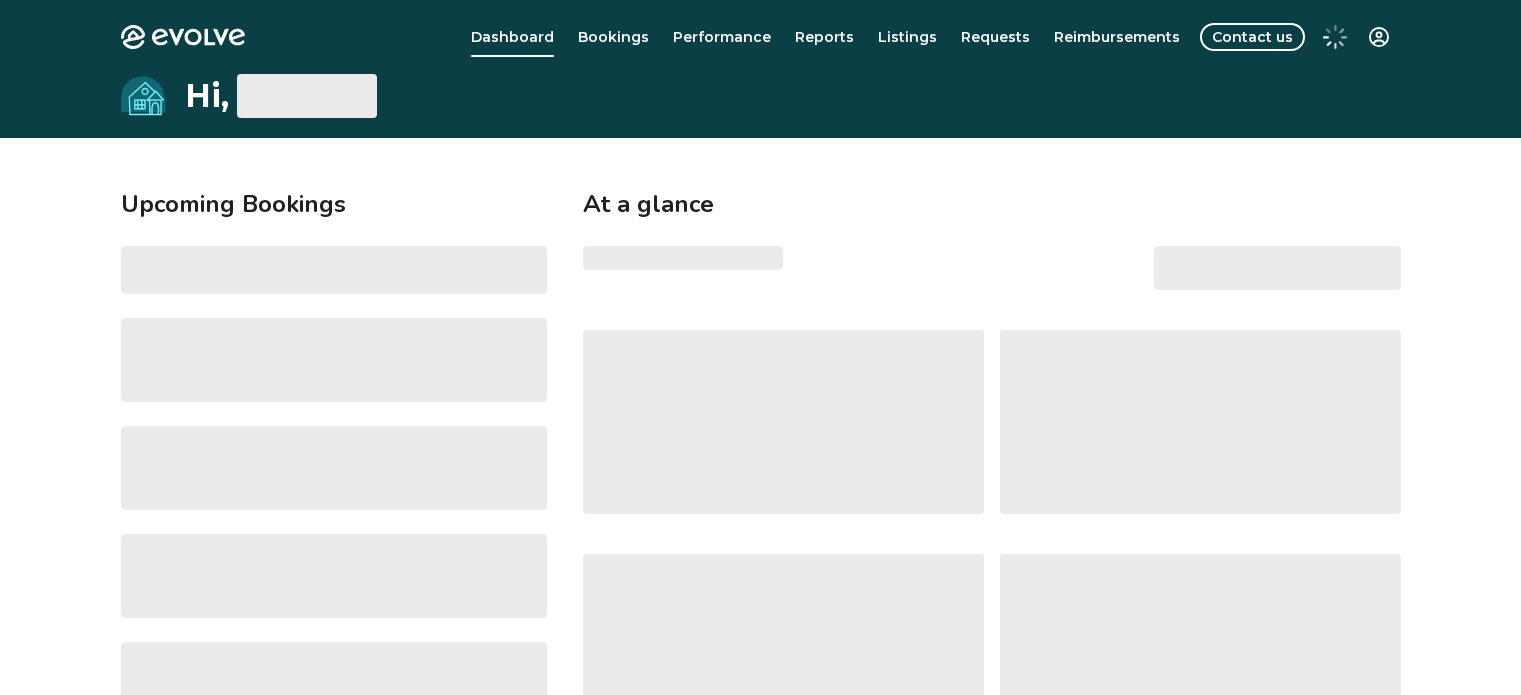 scroll, scrollTop: 0, scrollLeft: 0, axis: both 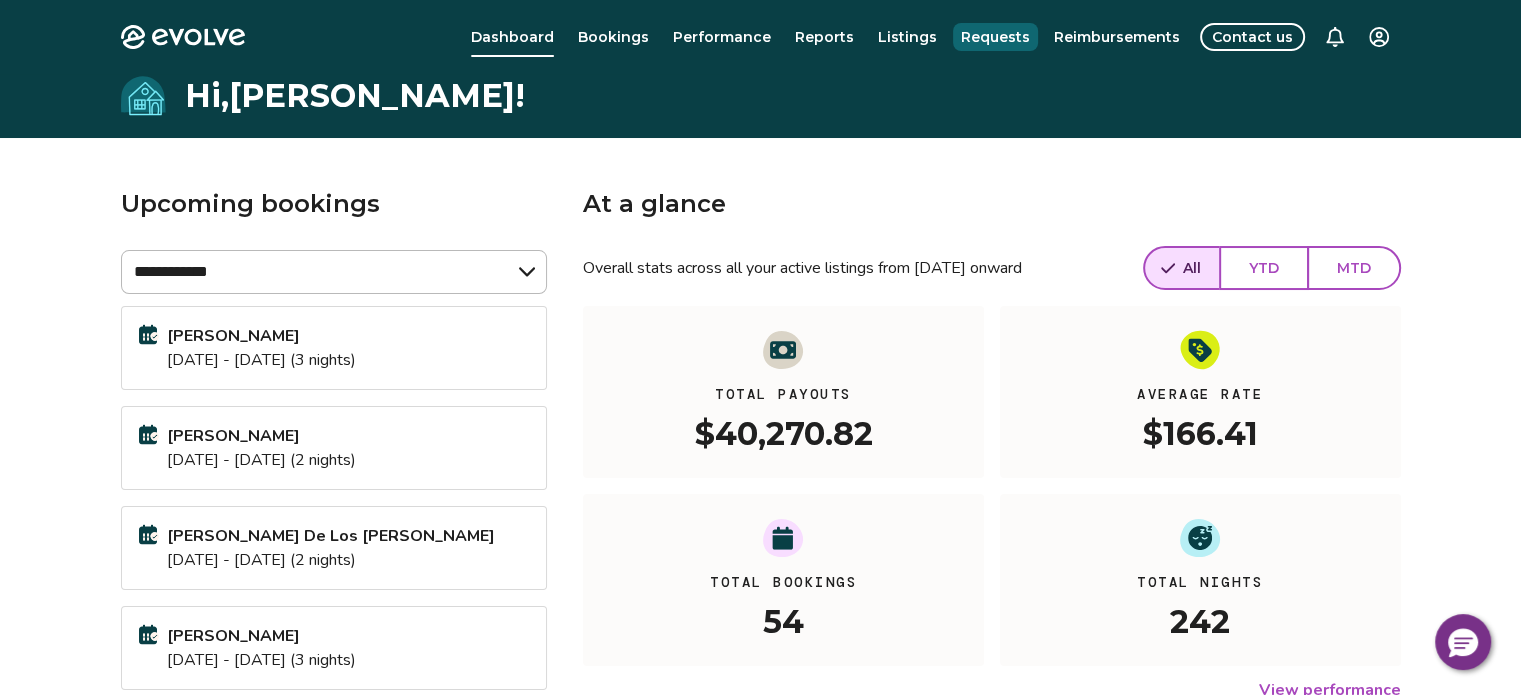 click on "Requests" at bounding box center (995, 37) 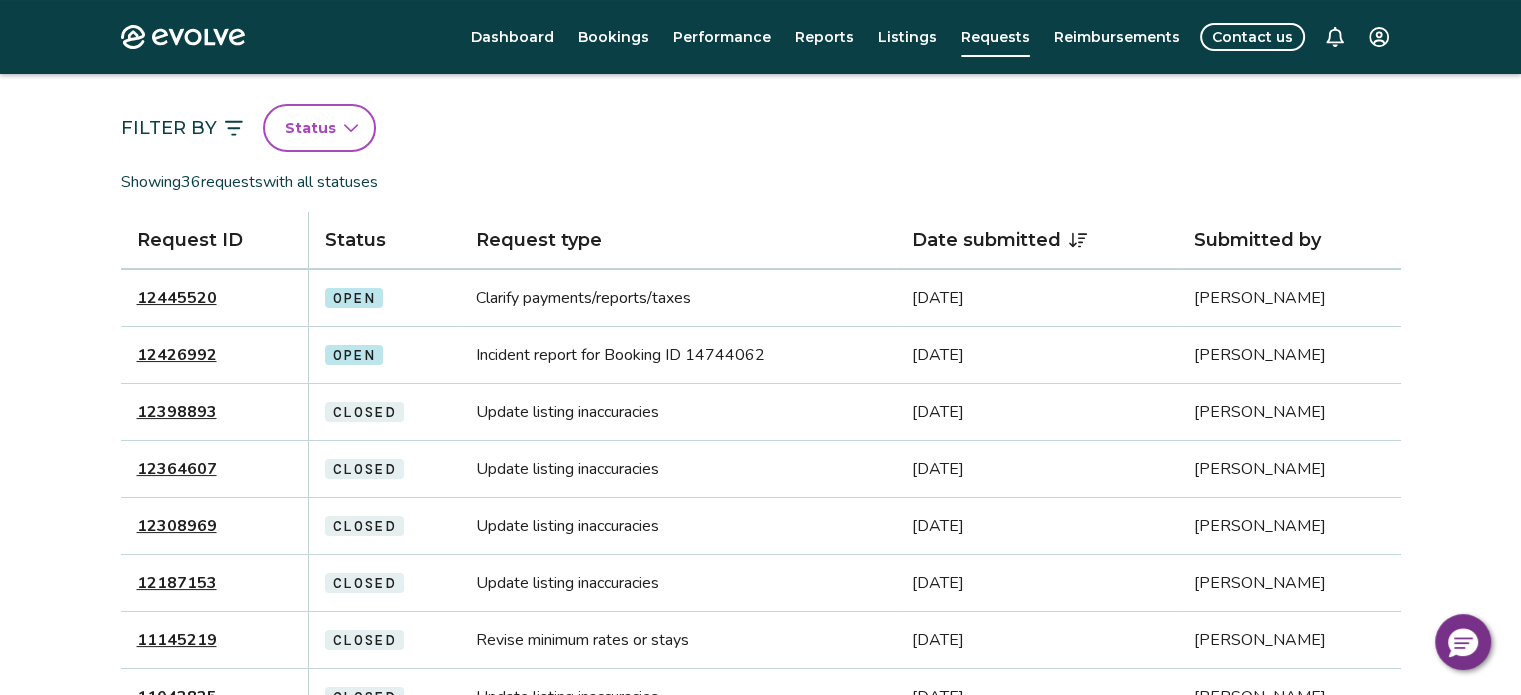 scroll, scrollTop: 148, scrollLeft: 0, axis: vertical 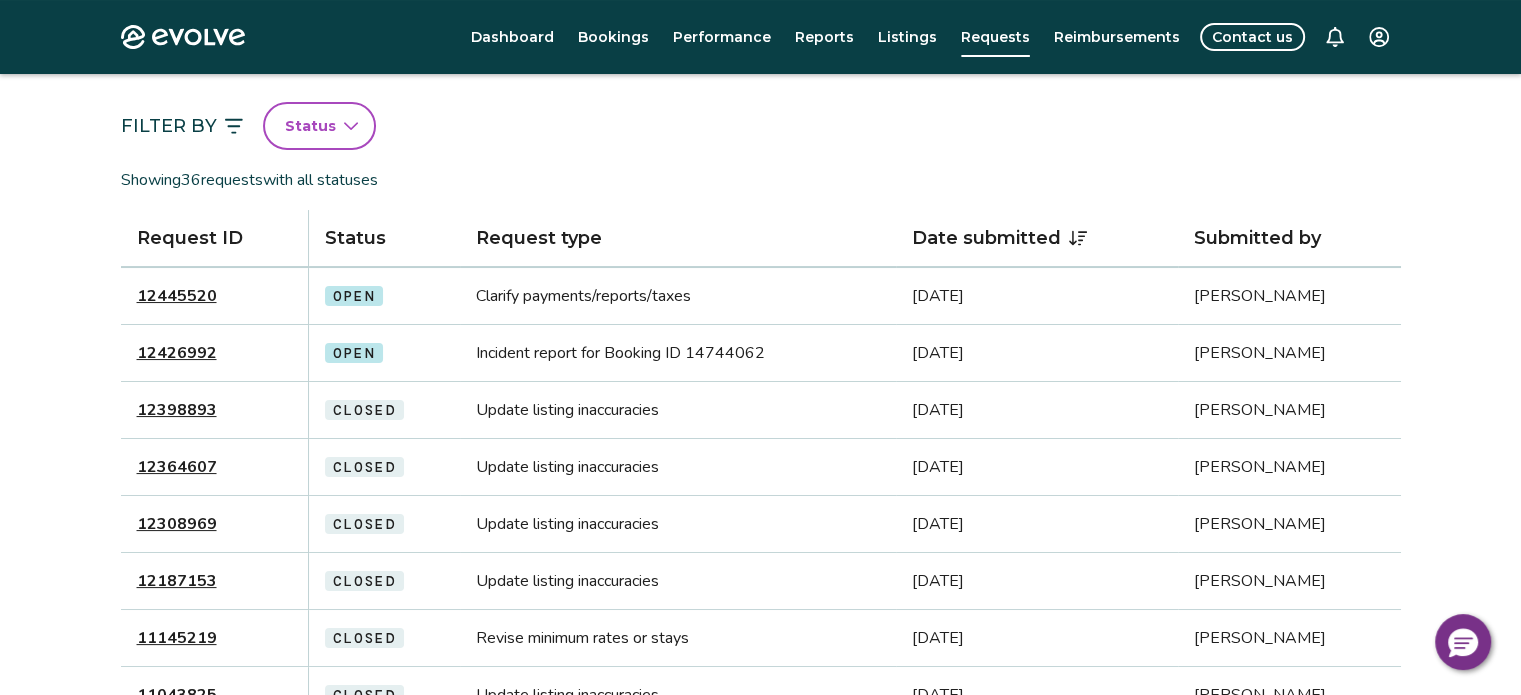 click on "12426992" at bounding box center [177, 353] 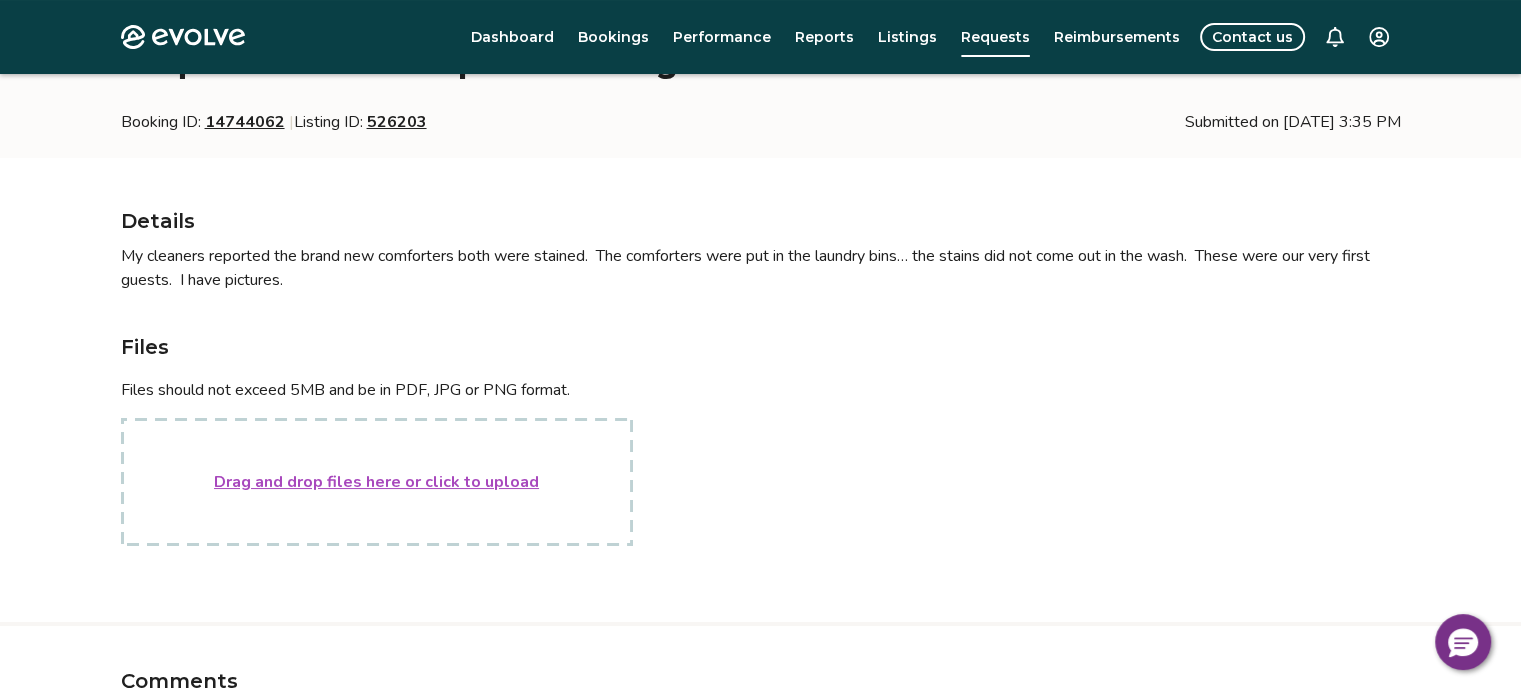 scroll, scrollTop: 139, scrollLeft: 0, axis: vertical 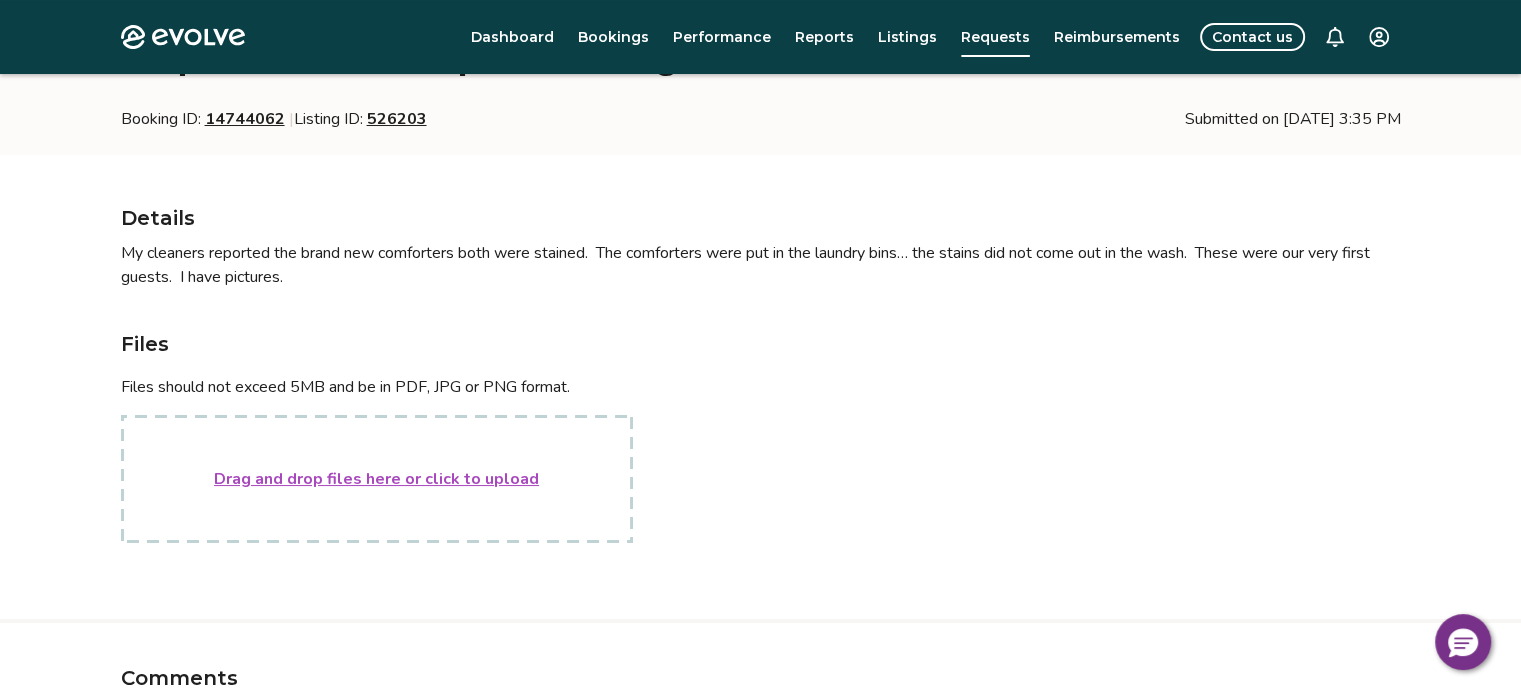 type on "*" 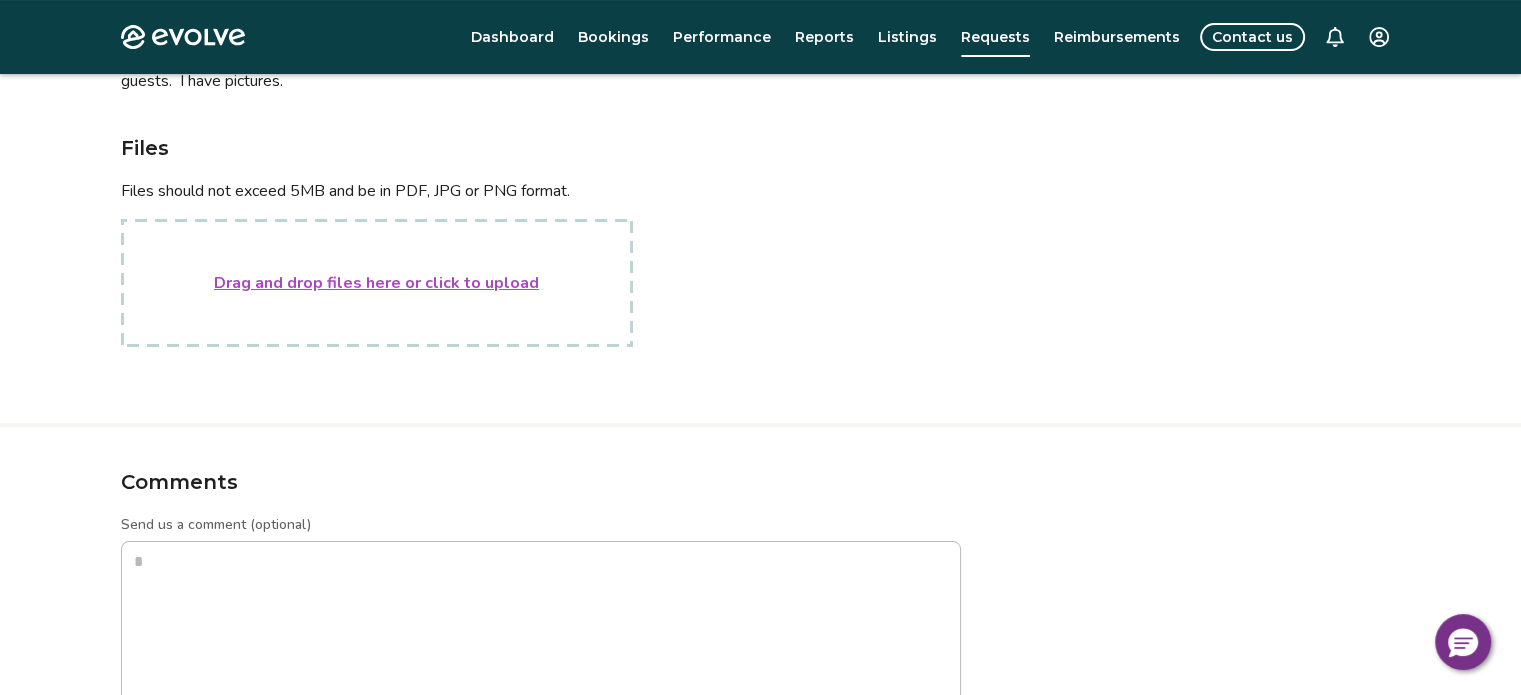 scroll, scrollTop: 0, scrollLeft: 0, axis: both 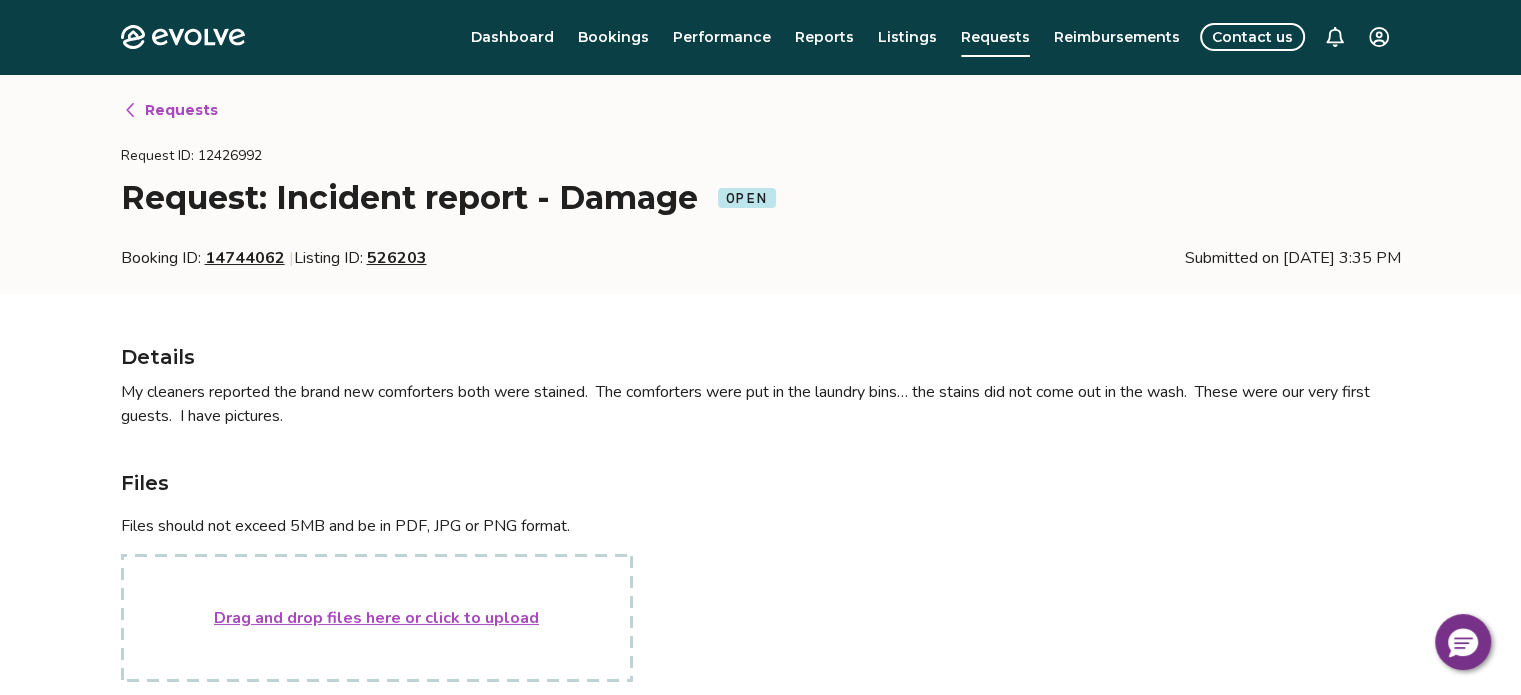 type on "*" 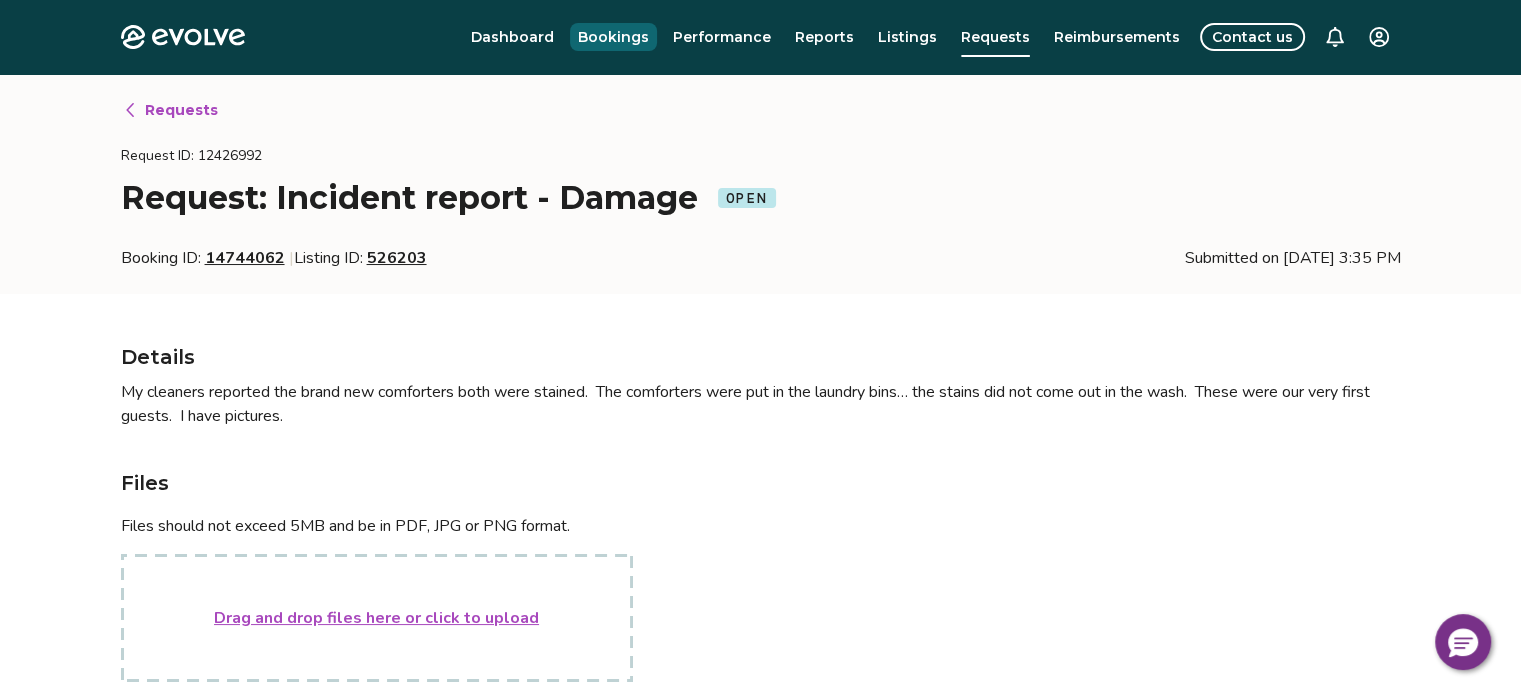 click on "Bookings" at bounding box center (613, 37) 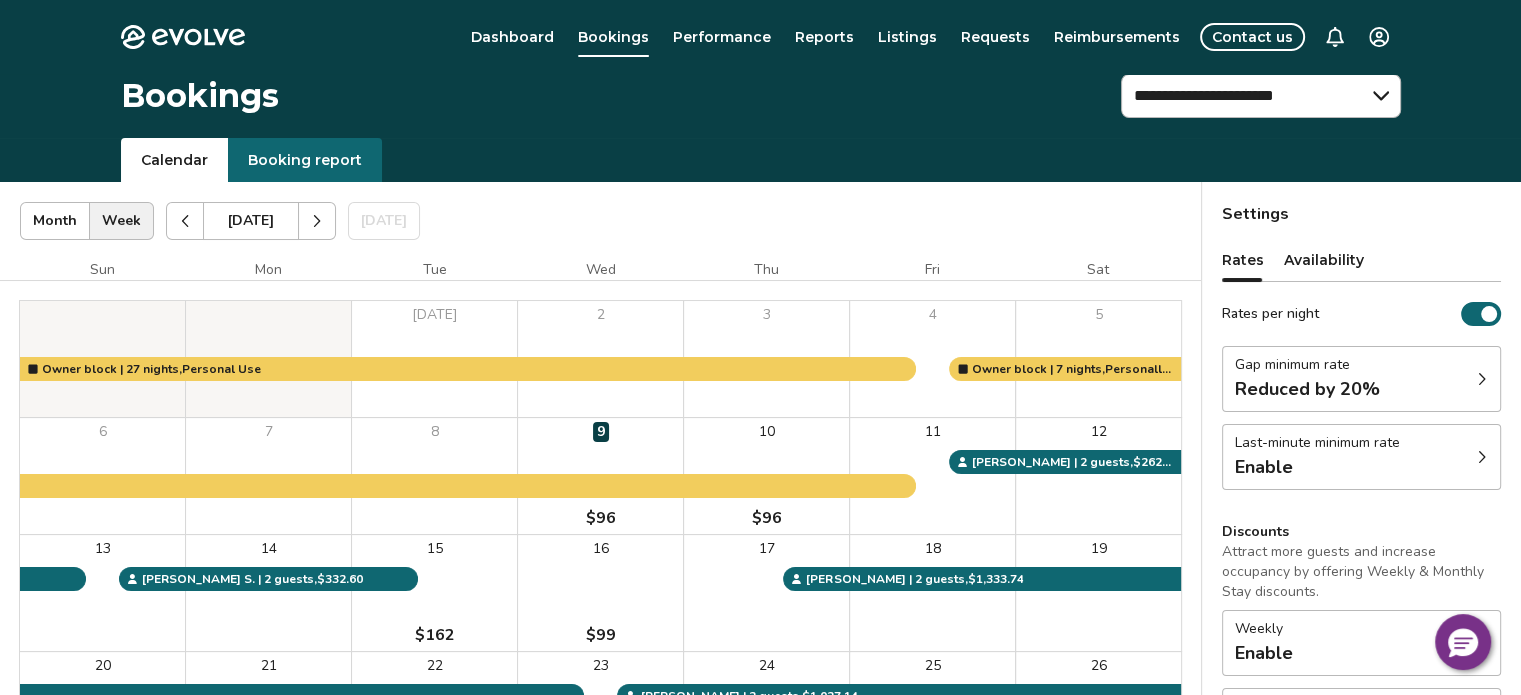scroll, scrollTop: 0, scrollLeft: 0, axis: both 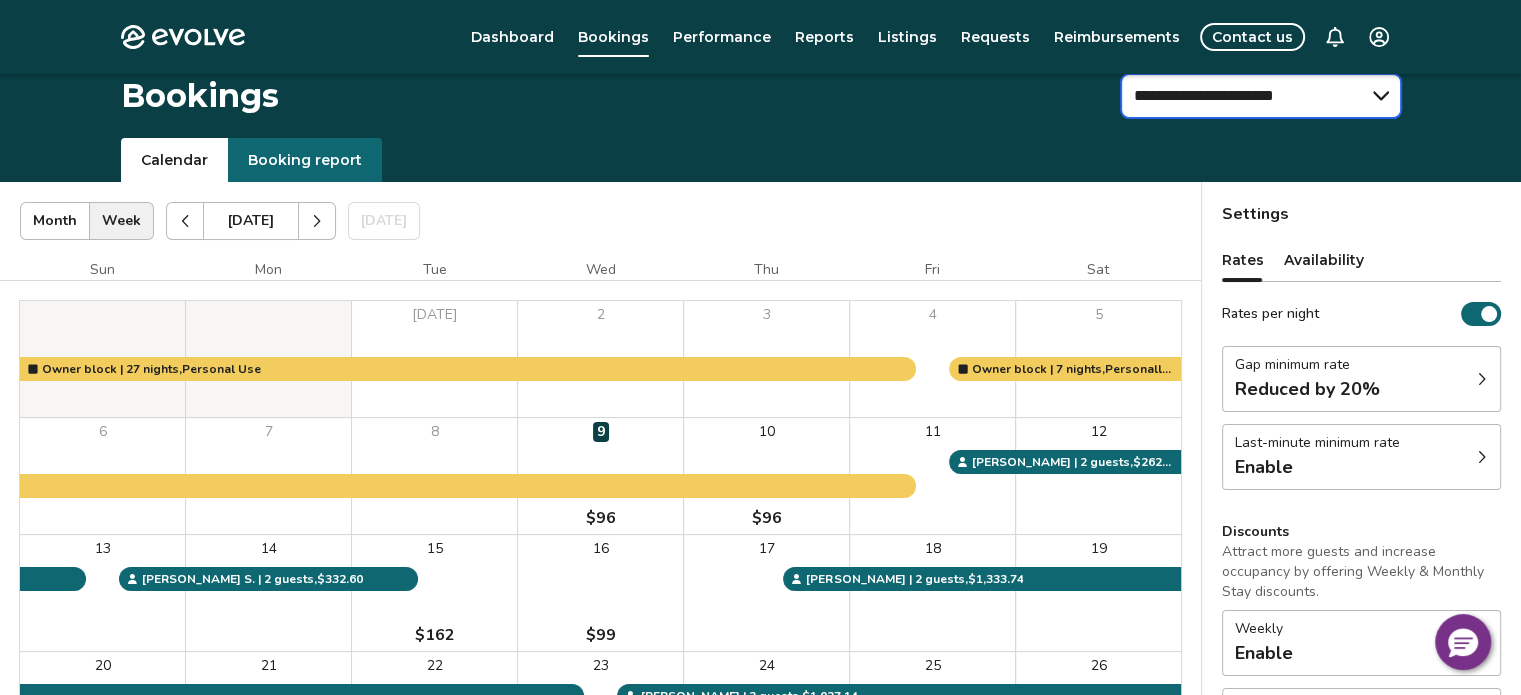 click on "**********" at bounding box center [1261, 96] 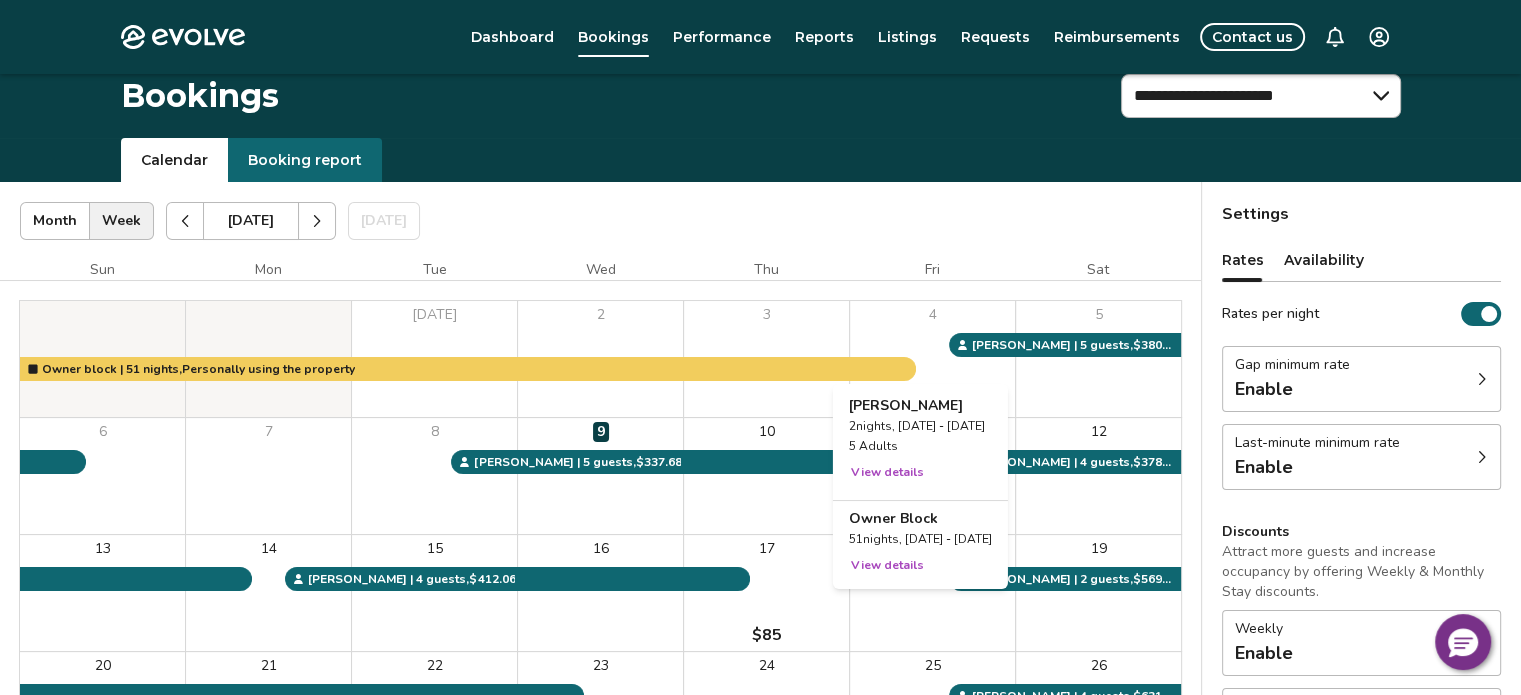 click on "View details" at bounding box center [887, 472] 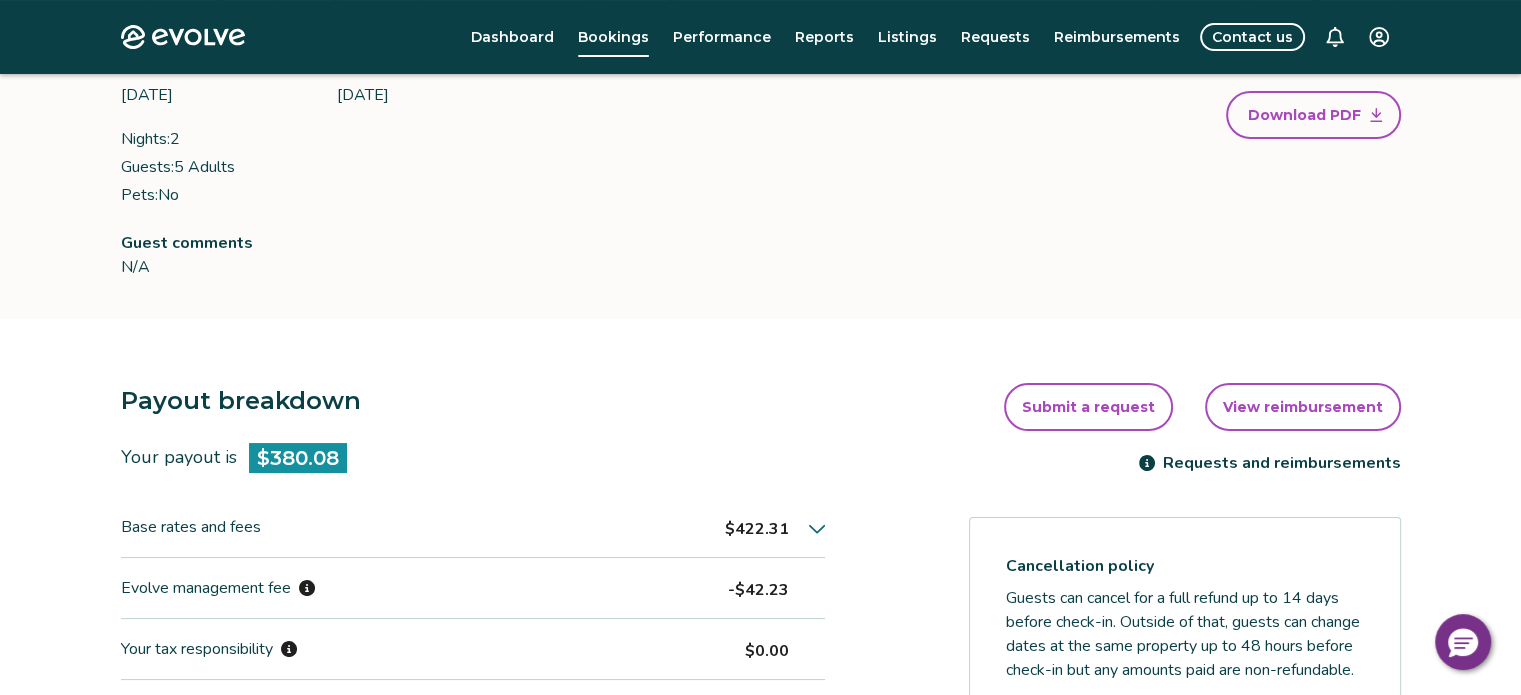 scroll, scrollTop: 262, scrollLeft: 0, axis: vertical 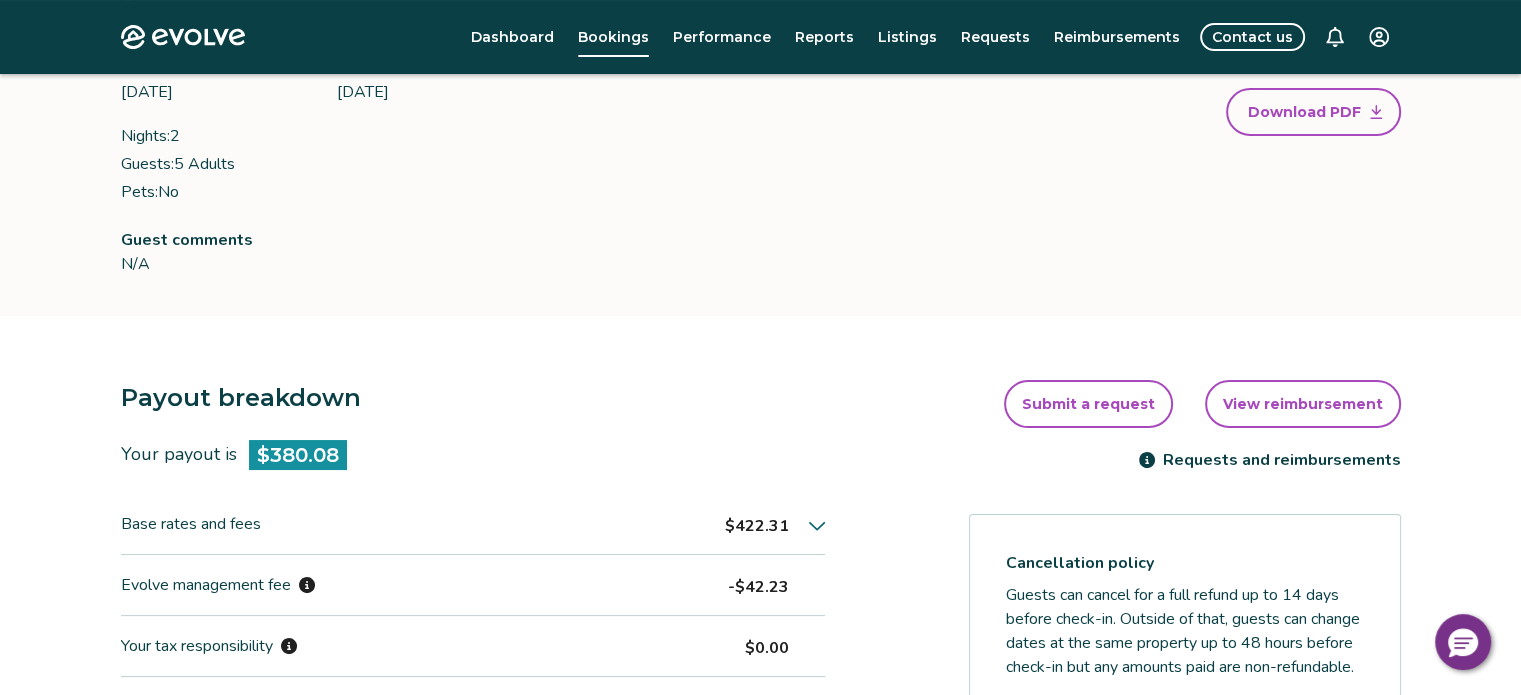 click on "View reimbursement" at bounding box center [1303, 404] 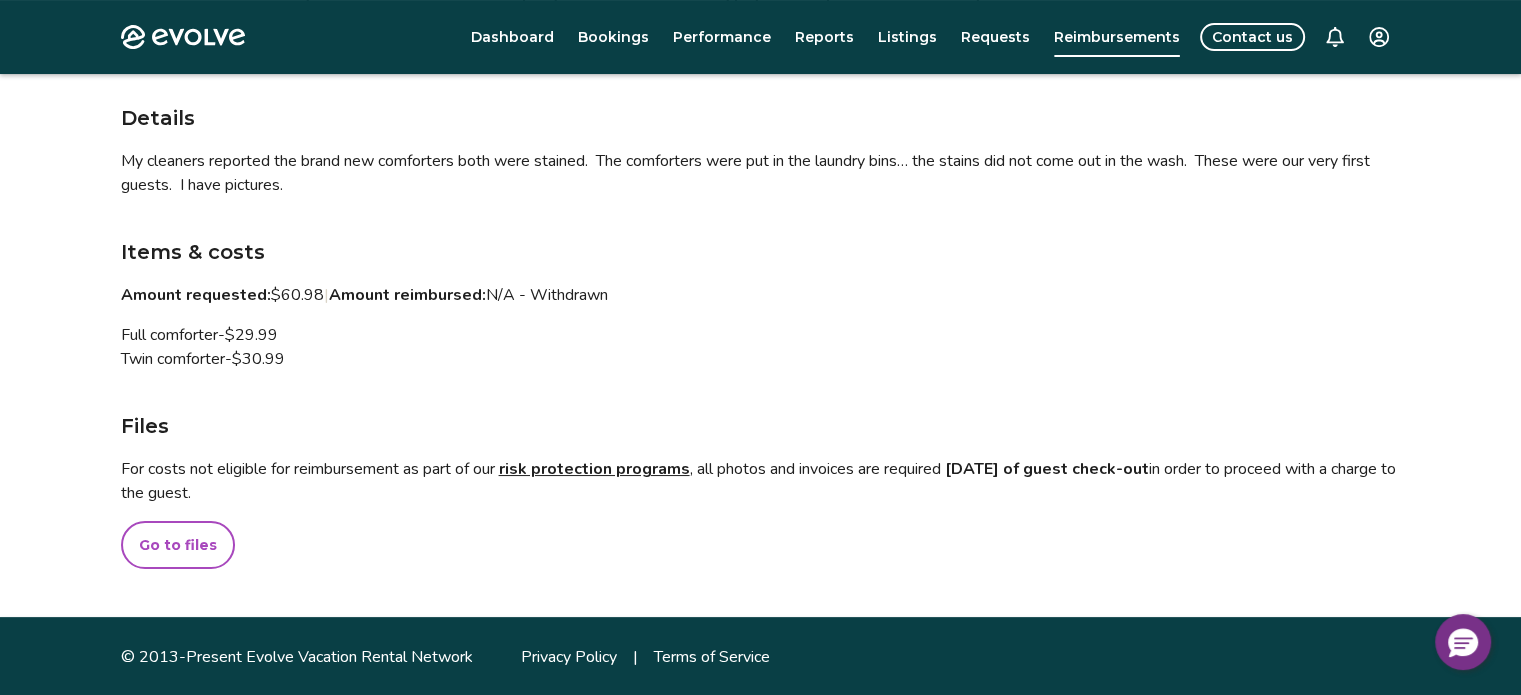 scroll, scrollTop: 0, scrollLeft: 0, axis: both 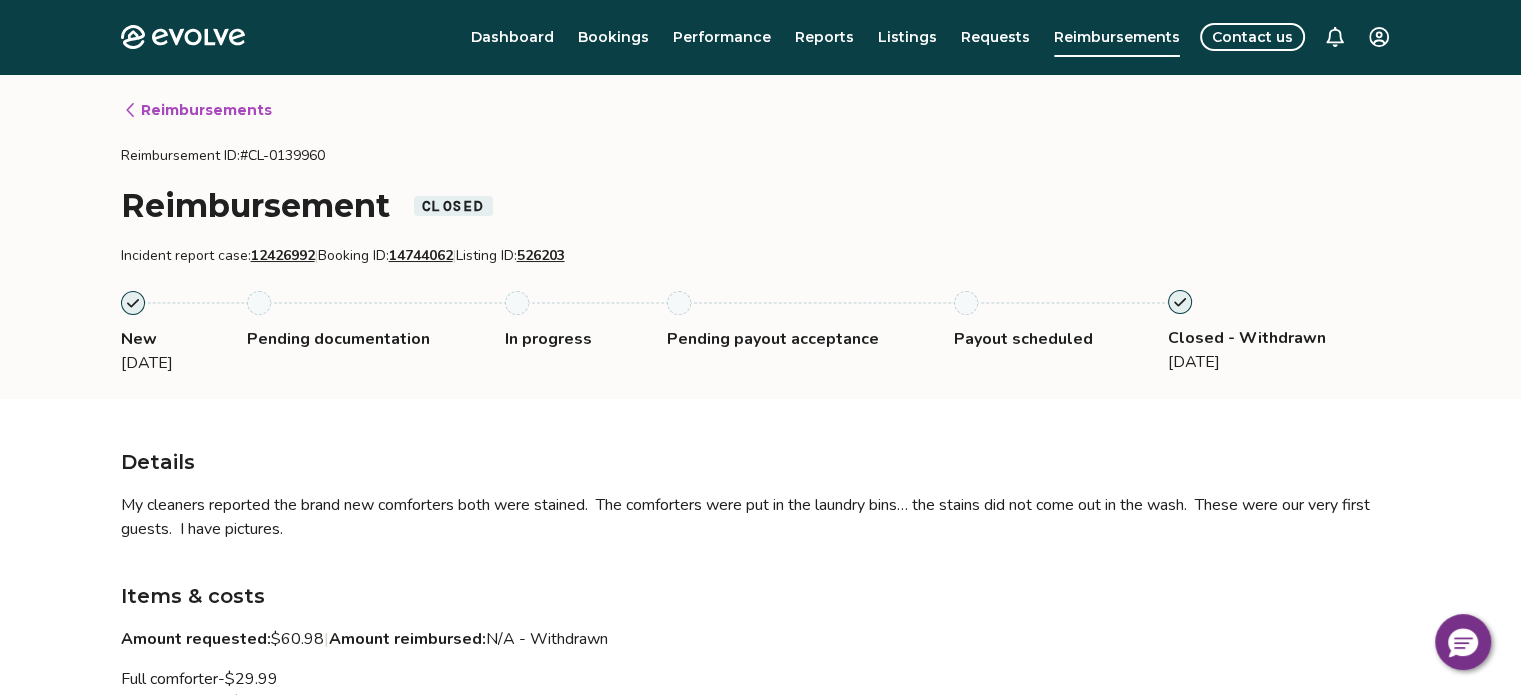 click on "12426992" at bounding box center [283, 255] 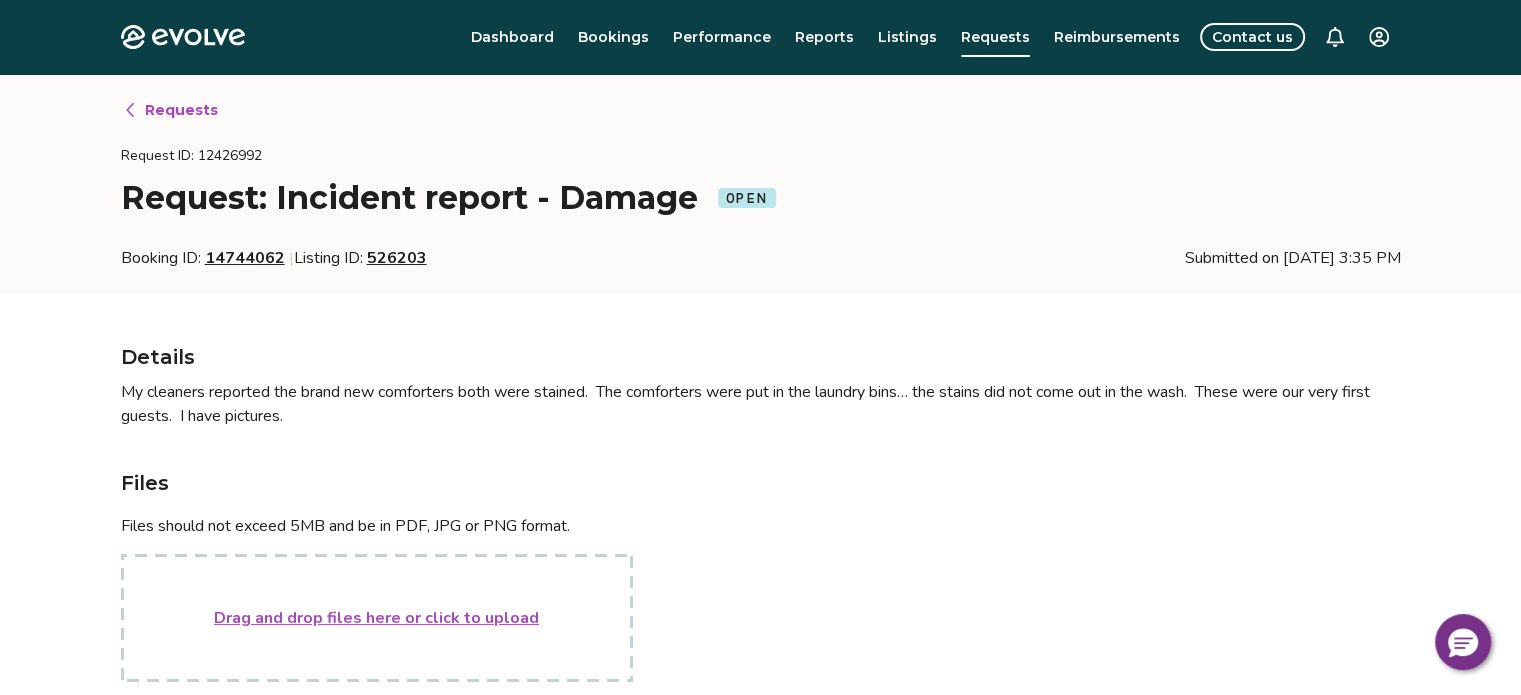 type on "*" 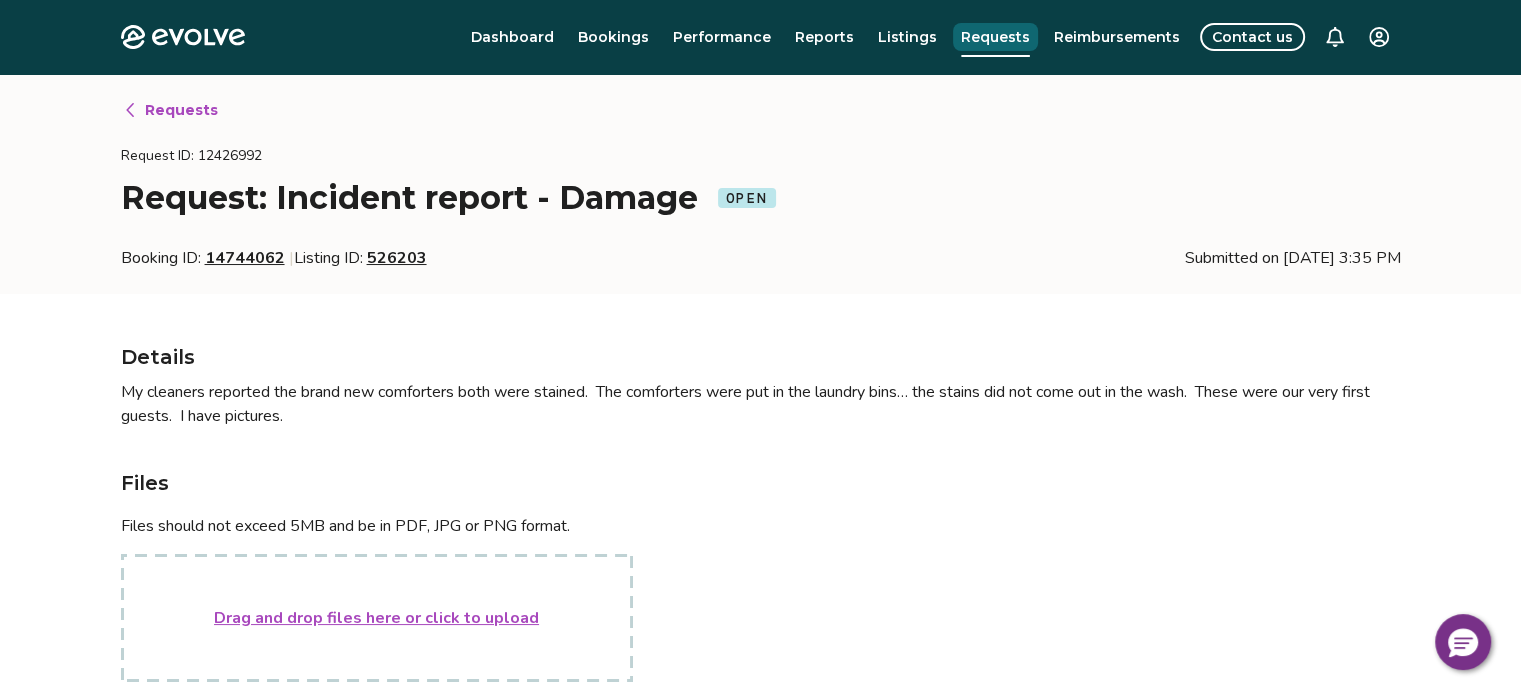 click on "Requests" at bounding box center (995, 37) 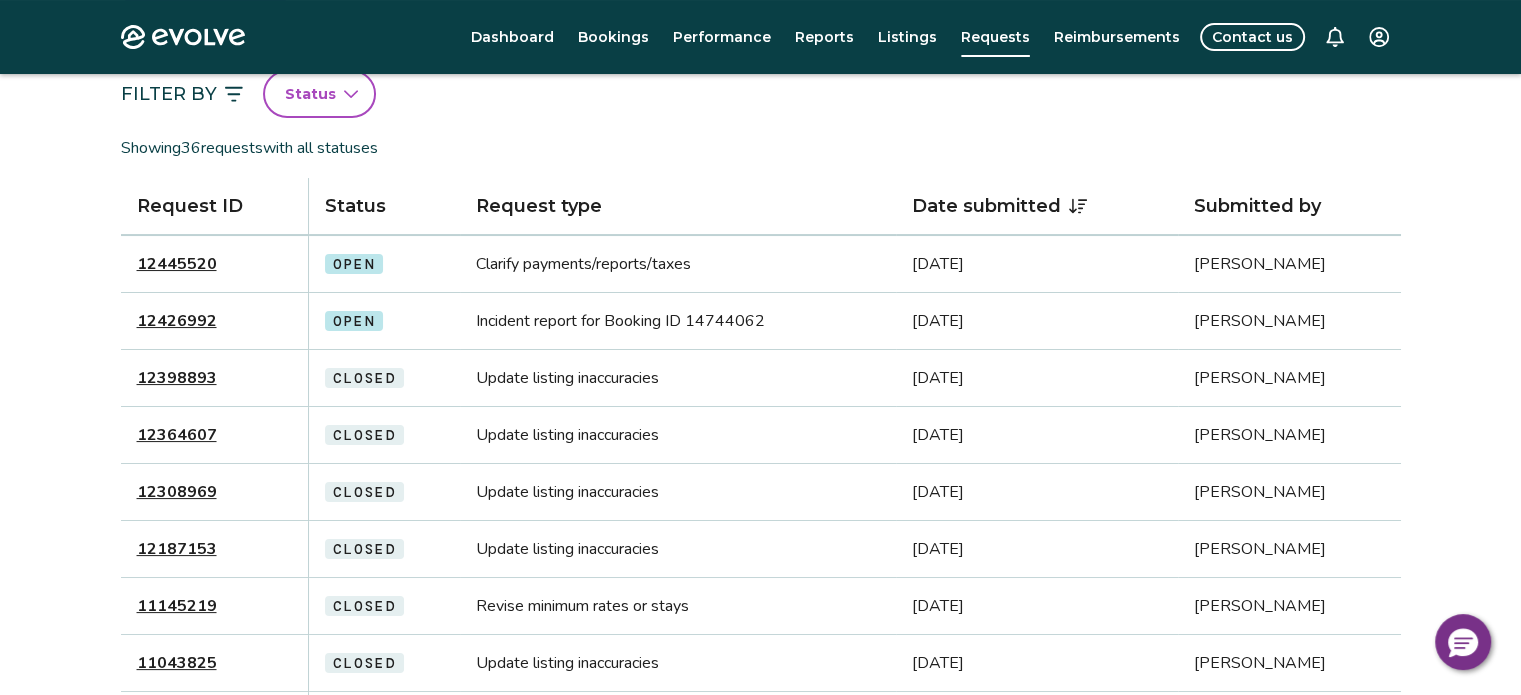 scroll, scrollTop: 0, scrollLeft: 0, axis: both 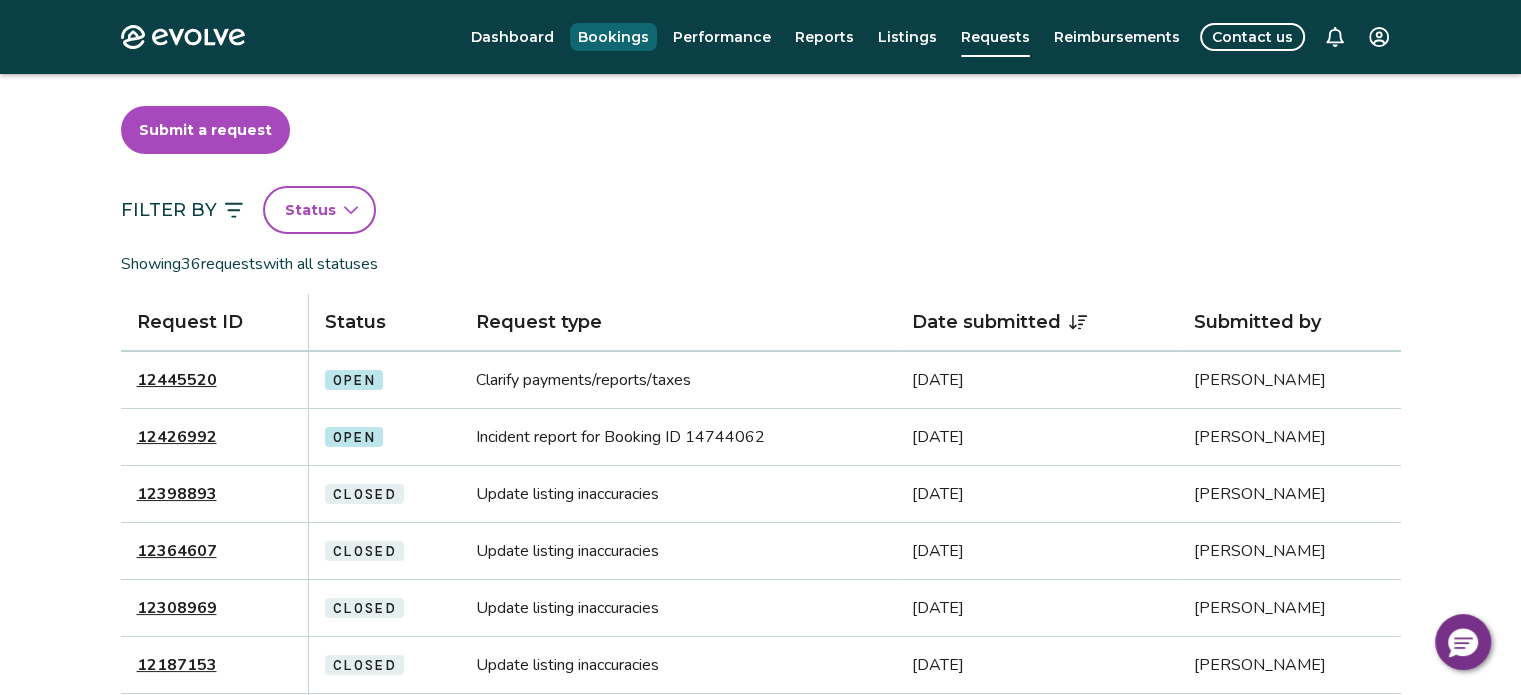 click on "Bookings" at bounding box center (613, 37) 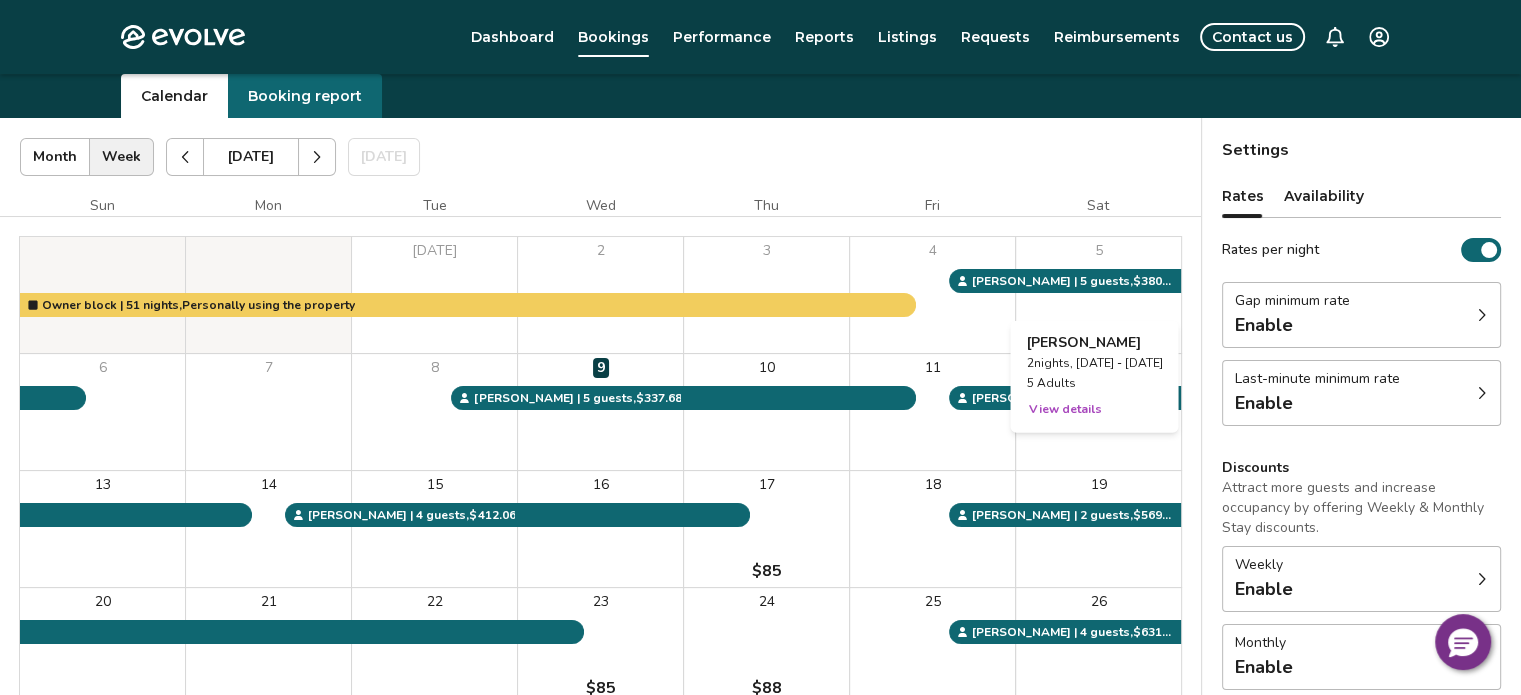 click on "View details" at bounding box center (1064, 409) 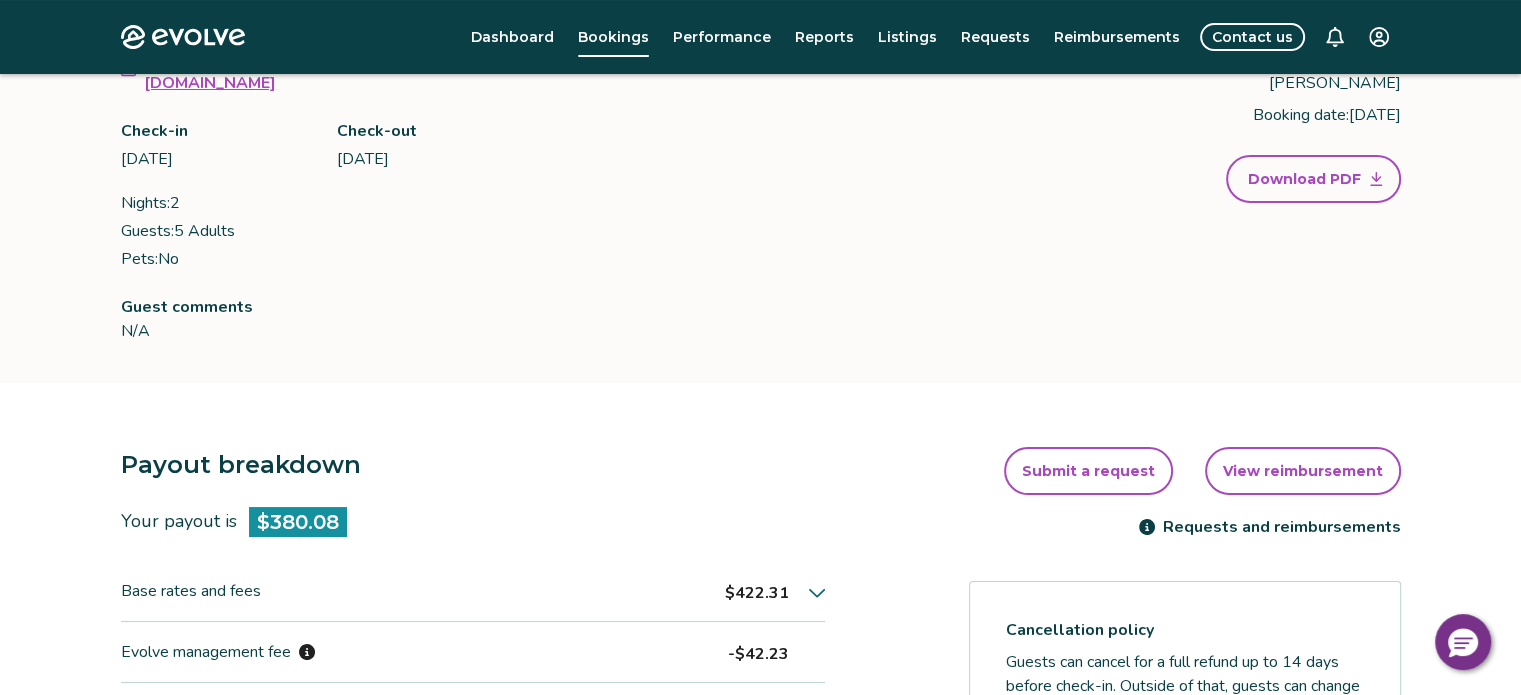 scroll, scrollTop: 160, scrollLeft: 0, axis: vertical 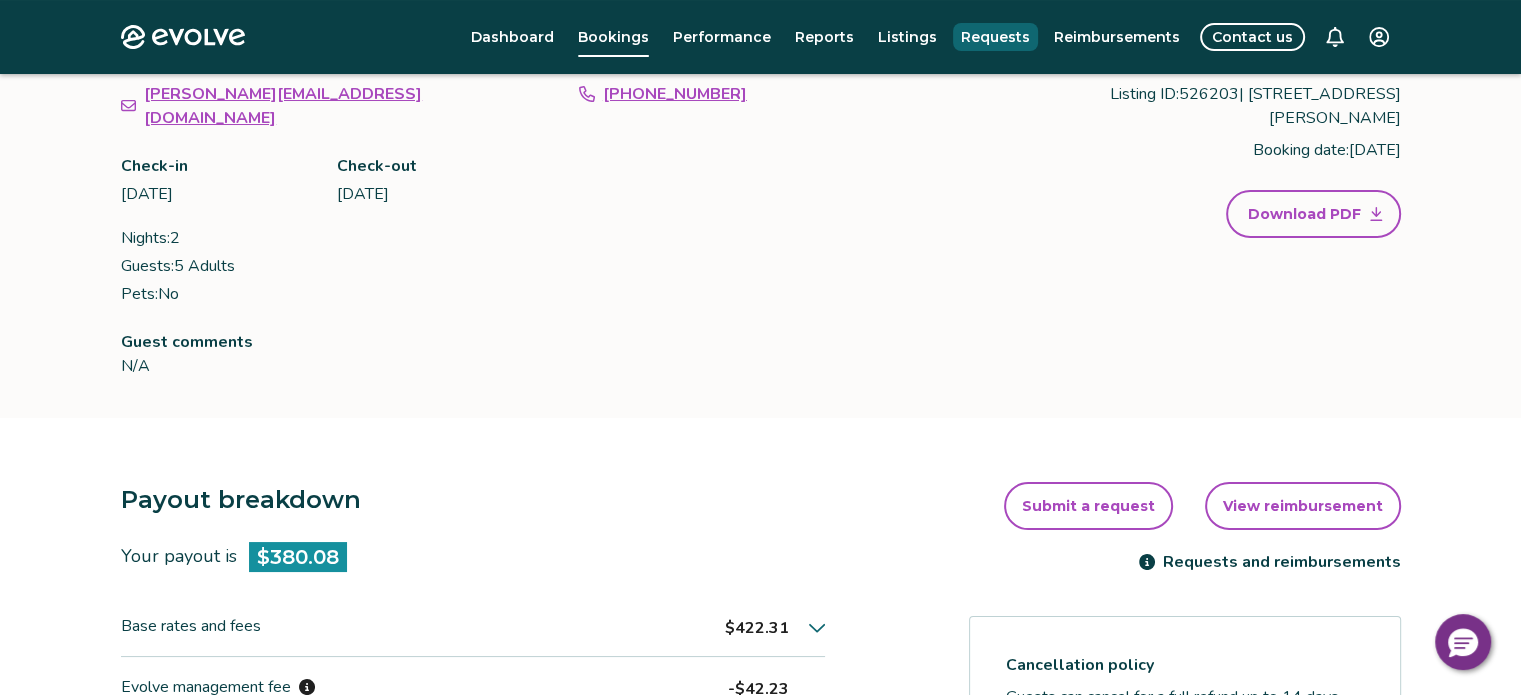 click on "Requests" at bounding box center (995, 37) 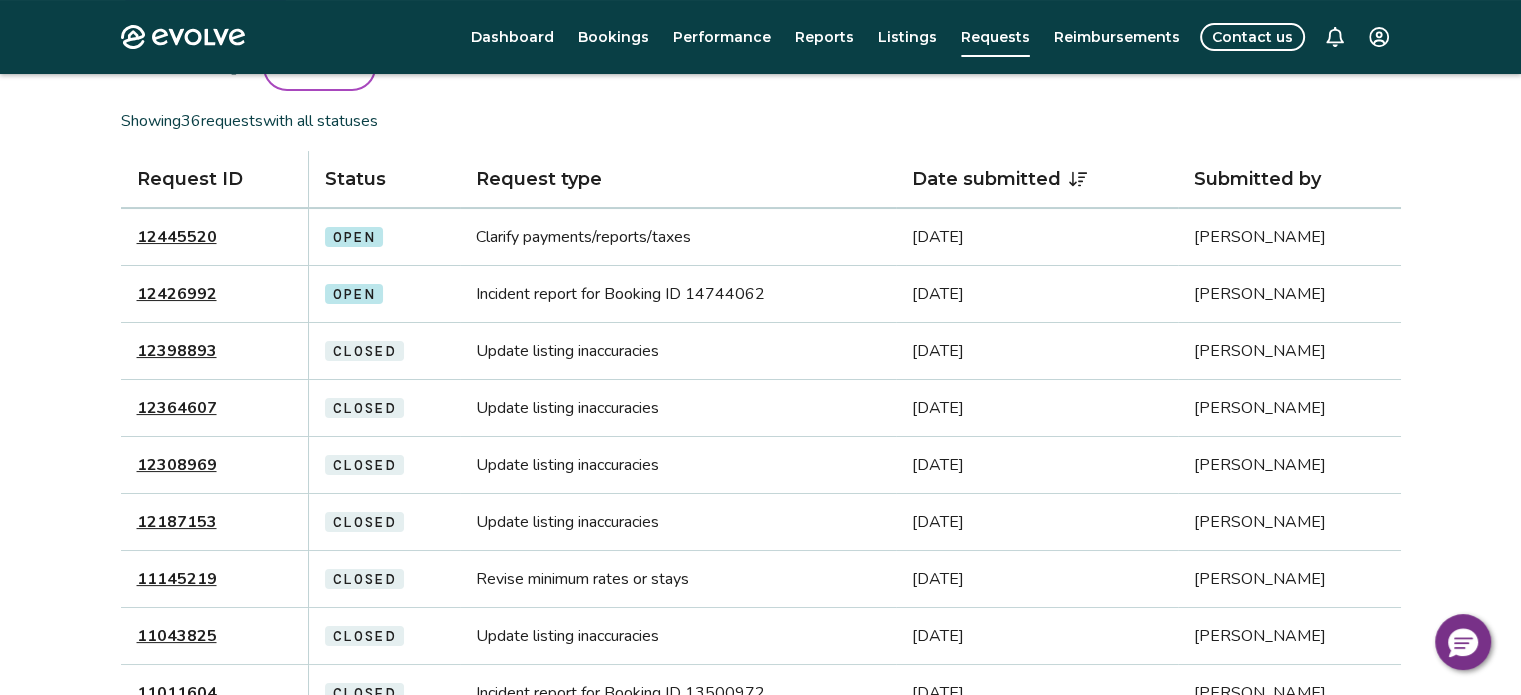 scroll, scrollTop: 206, scrollLeft: 0, axis: vertical 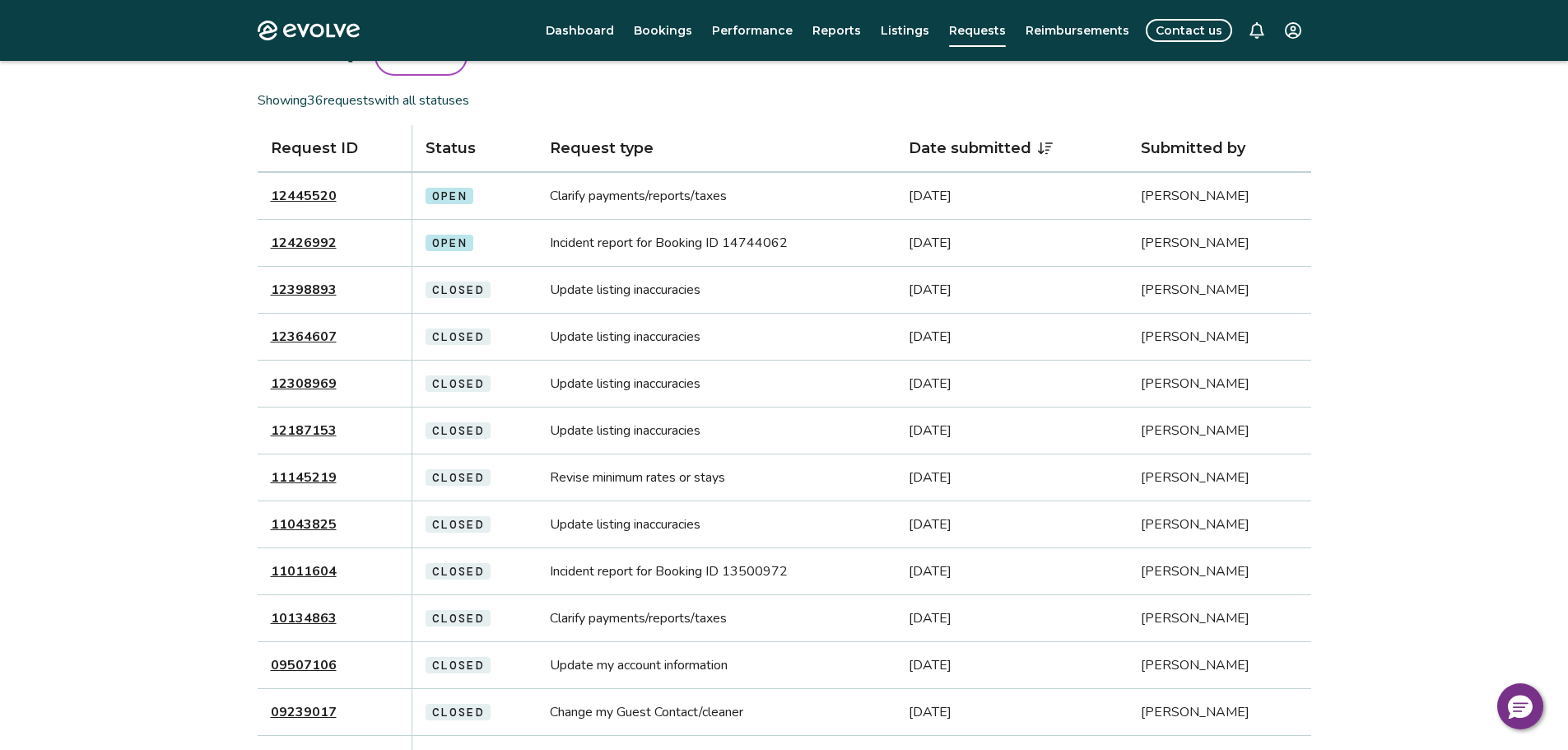 click on "Evolve Dashboard Bookings Performance Reports Listings Requests Reimbursements Contact us Requests Submit a request Filter By  Status Showing  36  requests  with all statuses Request ID Status Request type Date submitted Submitted by 12445520 Open Clarify payments/reports/taxes Jul 8, 2025 Lisa Smith 12426992 Open Incident report for Booking ID 14744062 Jul 6, 2025 Lisa Smith 12398893 Closed Update listing inaccuracies Jun 30, 2025 Lisa Smith 12364607 Closed Update listing inaccuracies Jun 24, 2025 Lisa Smith 12308969 Closed Update listing inaccuracies Jun 14, 2025 Lisa Smith 12187153 Closed Update listing inaccuracies May 20, 2025 Lisa Smith 11145219 Closed Revise minimum rates or stays Aug 30, 2024 Lisa Smith 11043825 Closed Update listing inaccuracies Aug 8, 2024 Lisa Smith 11011604 Closed Incident report for Booking ID 13500972 Aug 2, 2024 Lisa Smith 10134863 Closed Clarify payments/reports/taxes Feb 21, 2024 Lisa Smith 09507106 Closed Update my account information Sep 29, 2023 Lisa Smith 09239017 Closed" at bounding box center (784, 586) 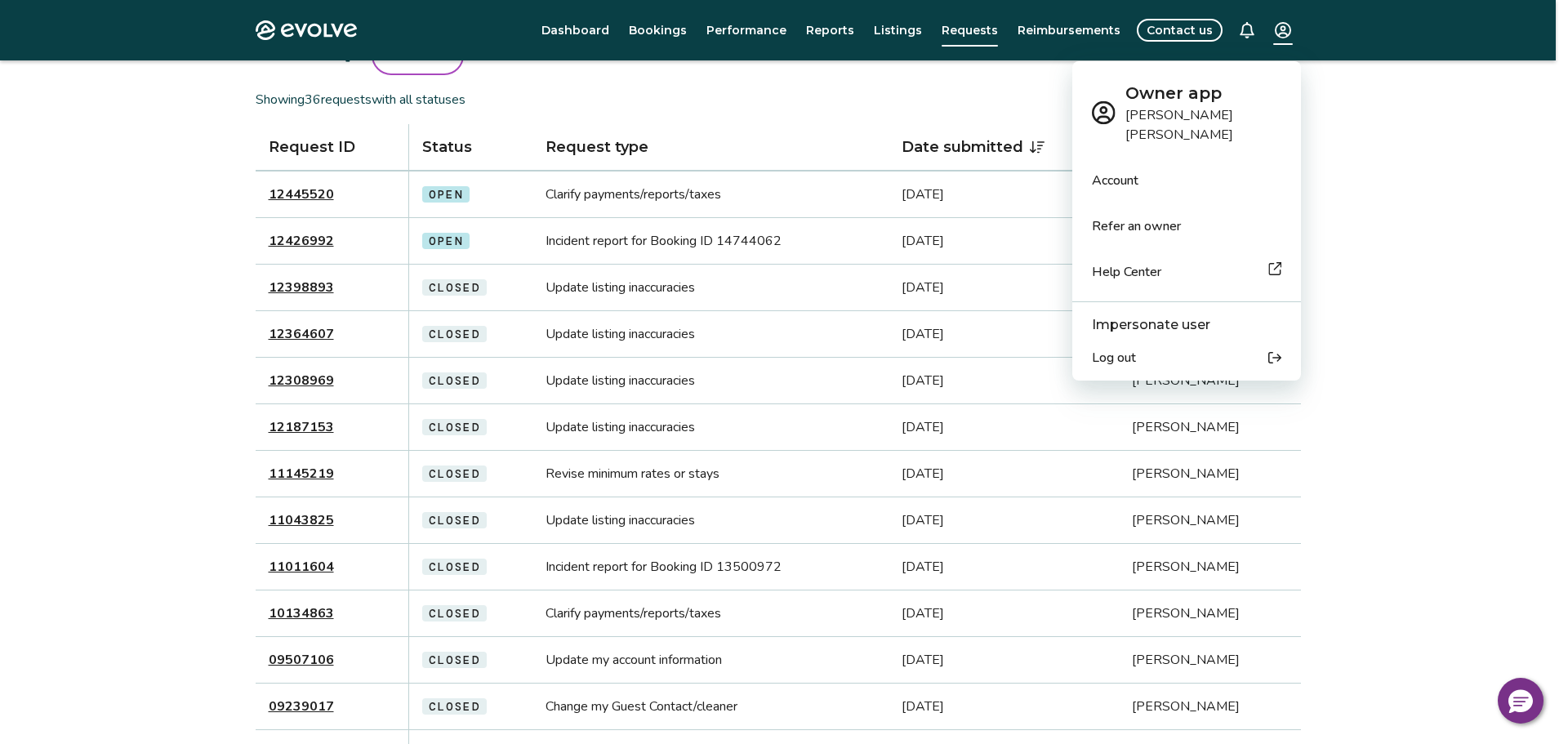 click on "Log out" at bounding box center [1187, 358] 